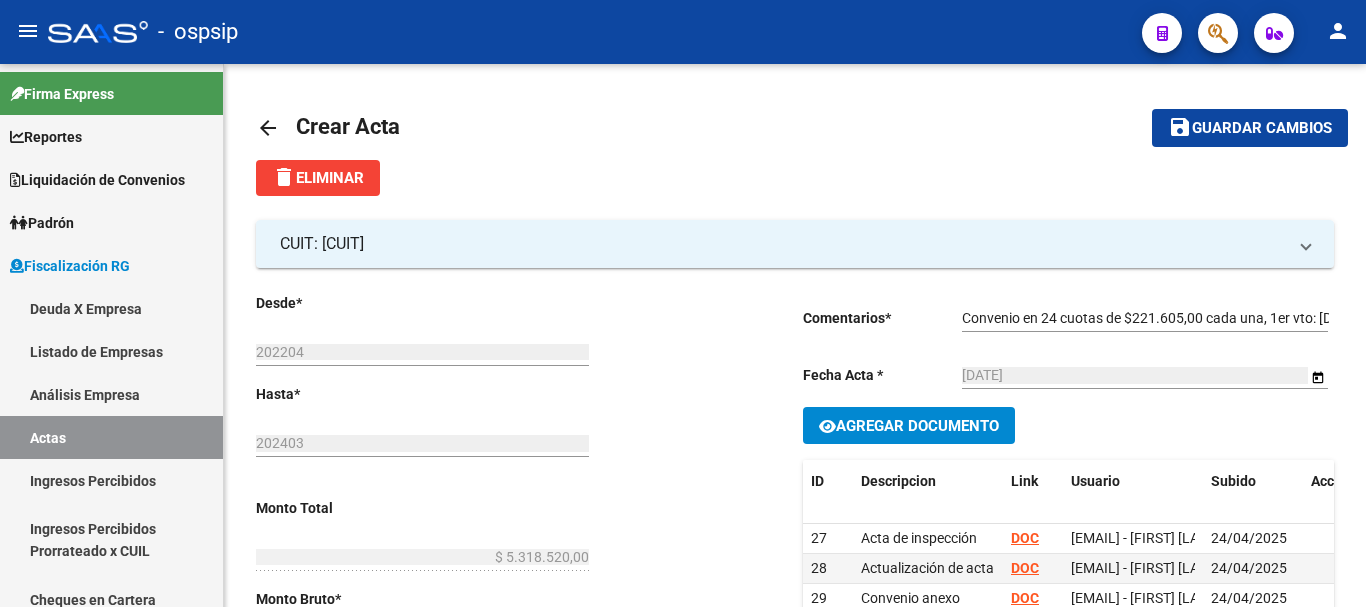 scroll, scrollTop: 0, scrollLeft: 0, axis: both 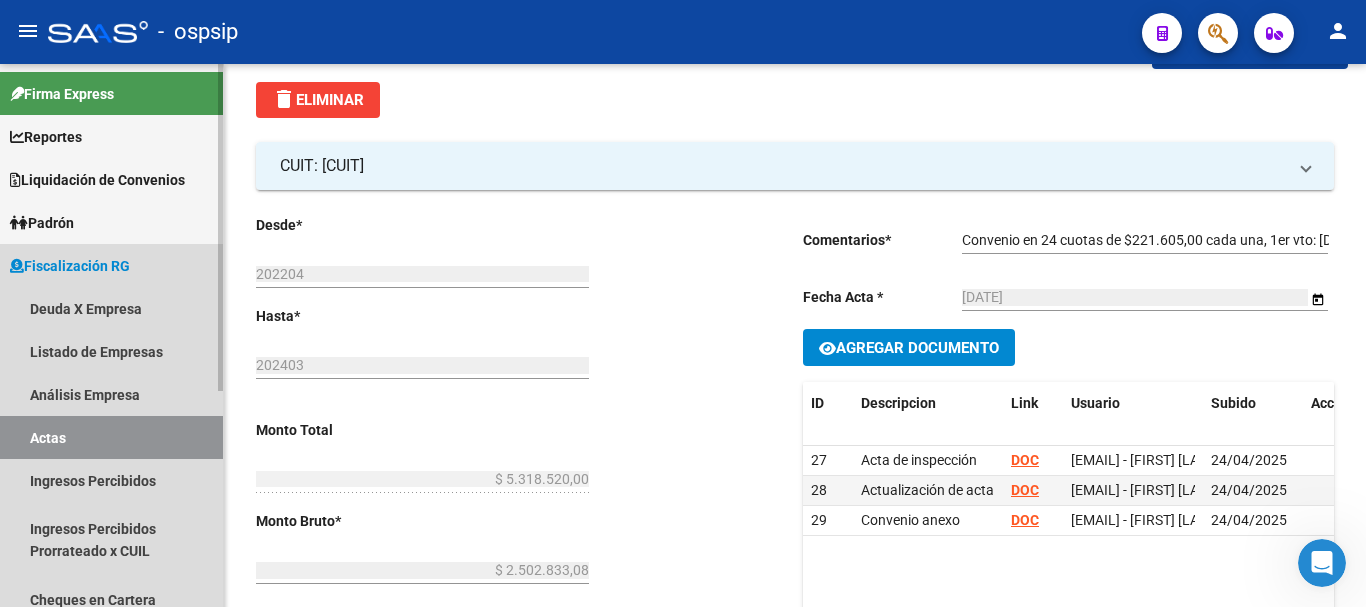 click on "Actas" at bounding box center [111, 437] 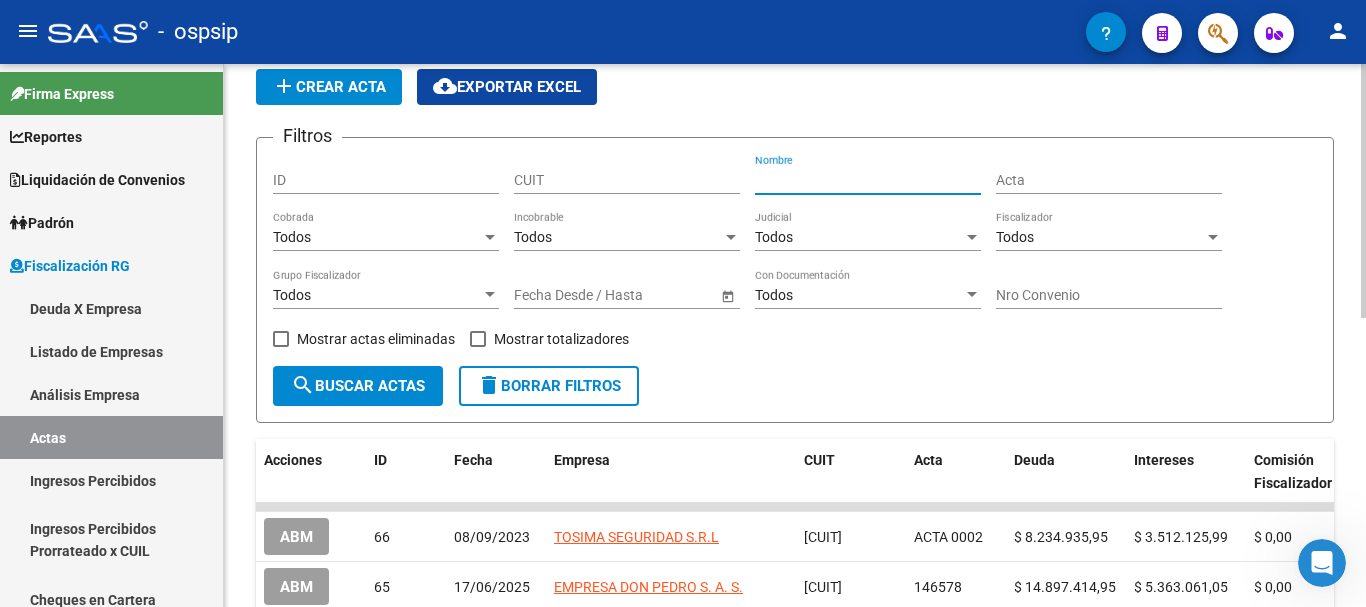 click on "Nombre" at bounding box center (868, 180) 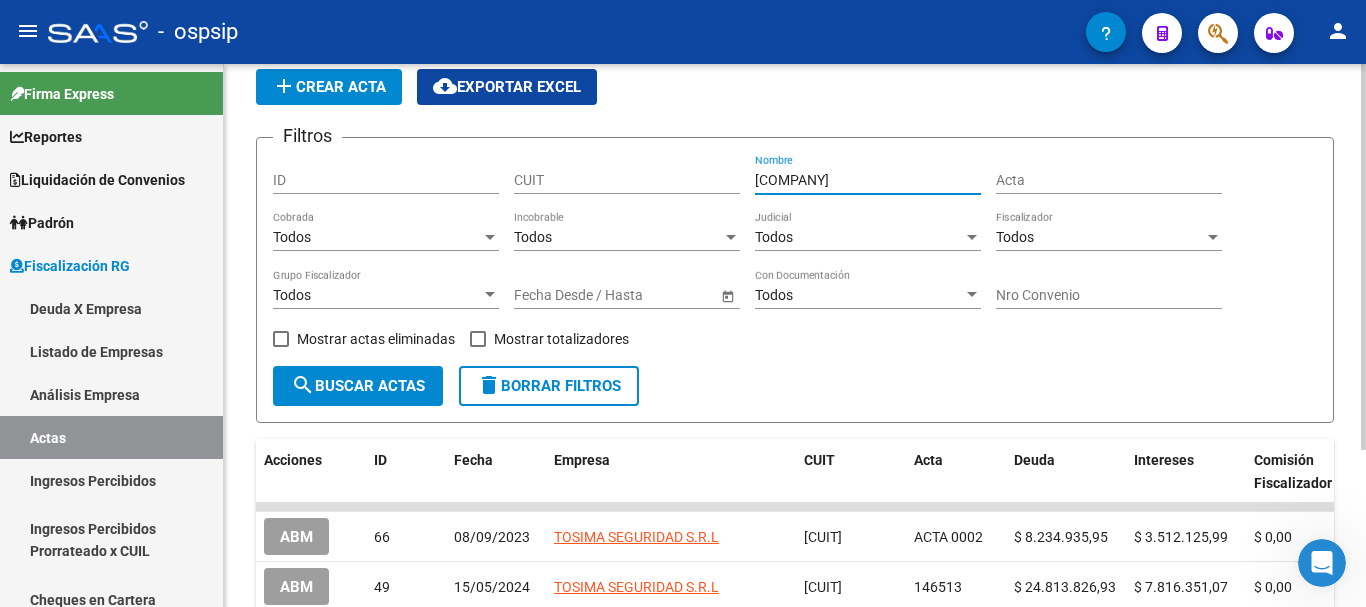 scroll, scrollTop: 178, scrollLeft: 0, axis: vertical 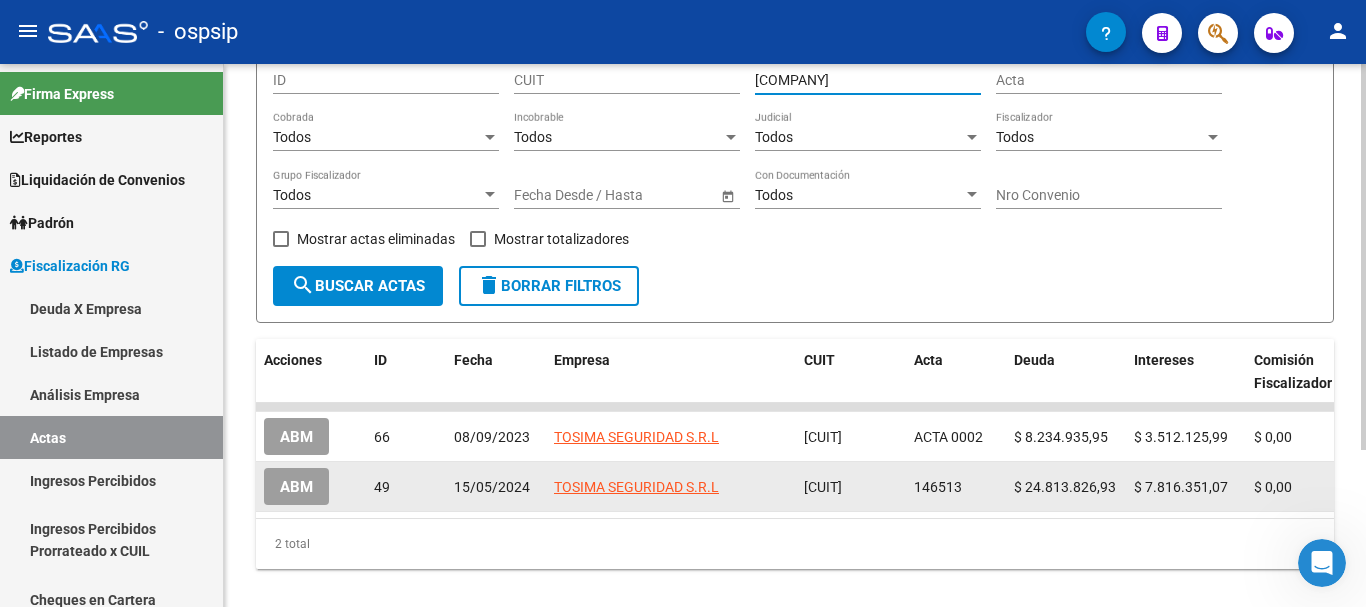 type on "[COMPANY]" 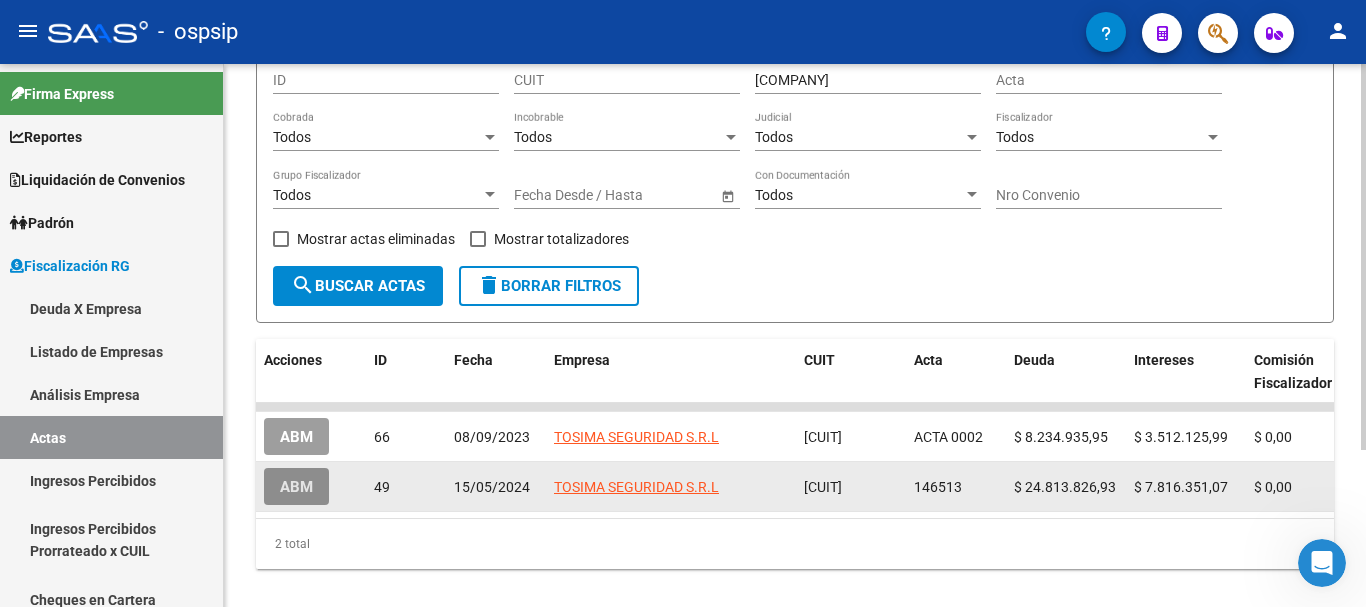 click on "ABM" 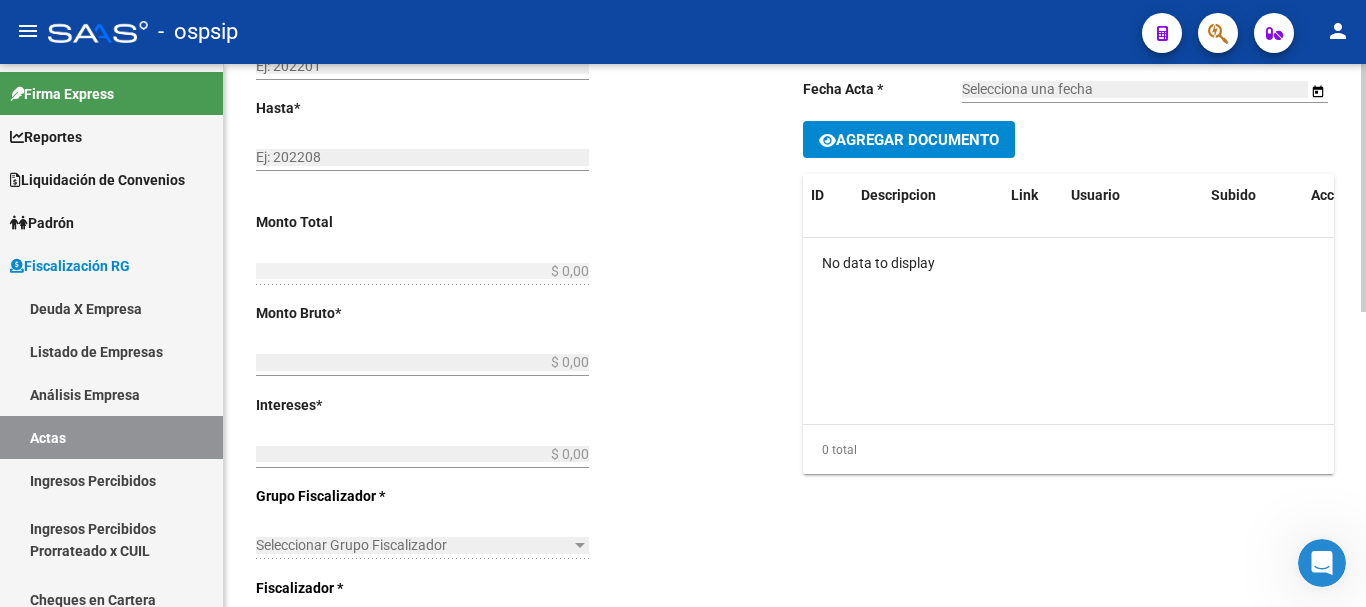 type on "202310" 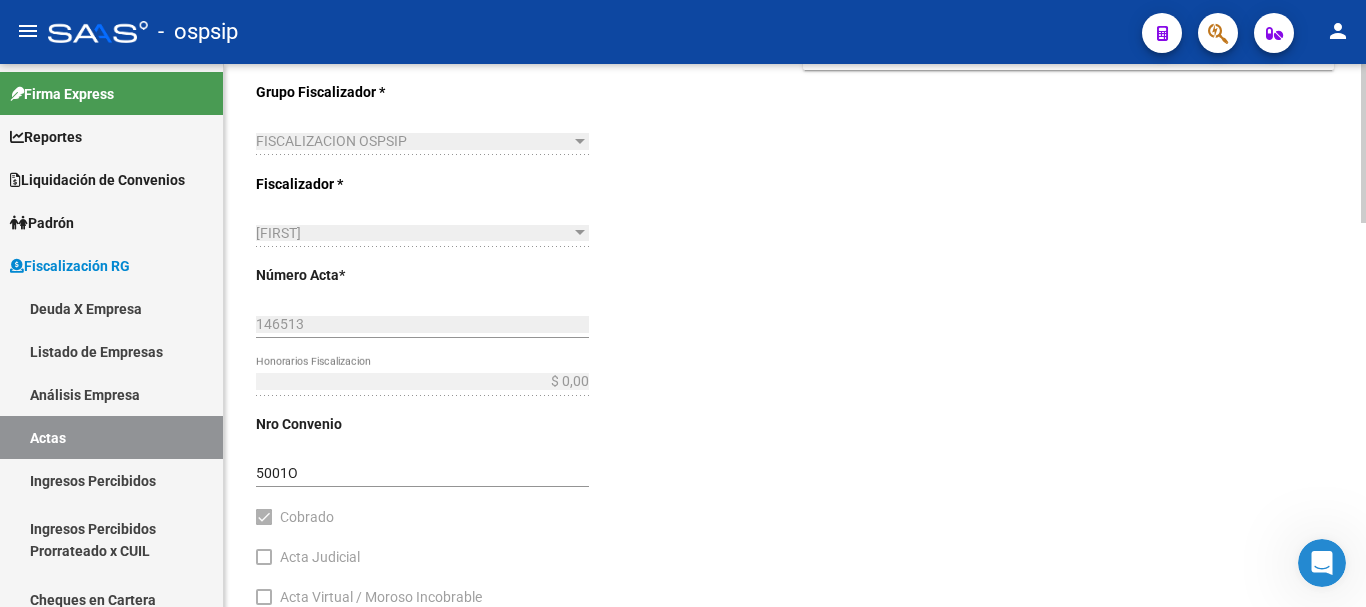 scroll, scrollTop: 478, scrollLeft: 0, axis: vertical 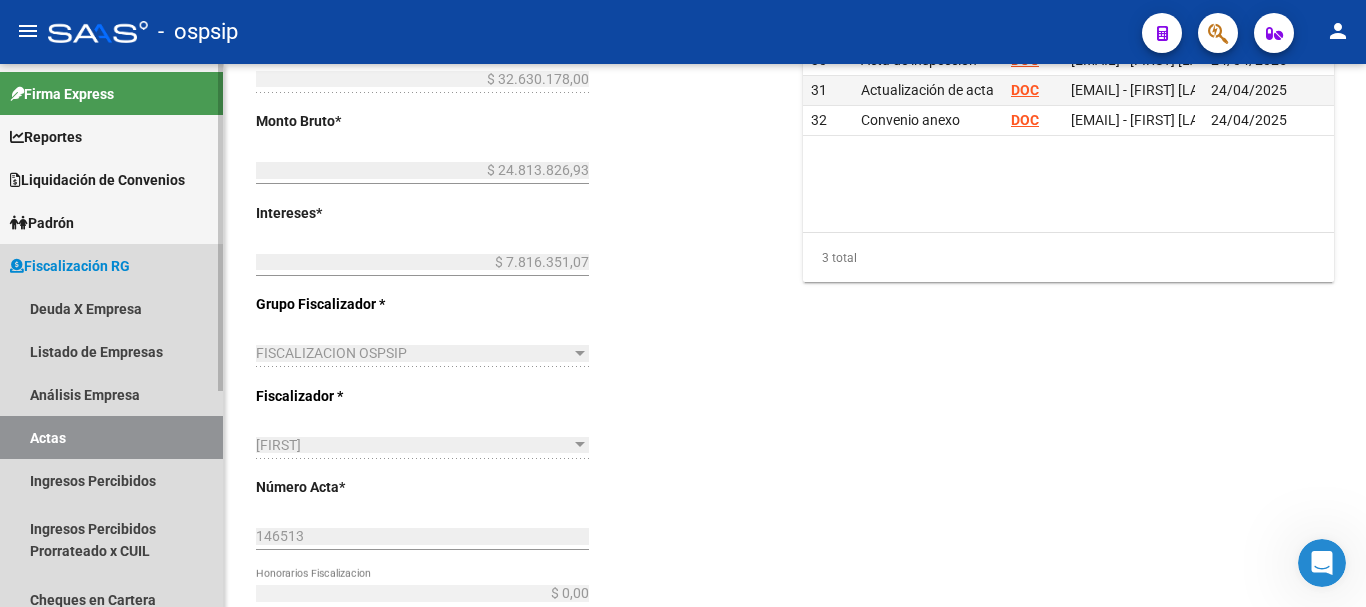 click on "Actas" at bounding box center [111, 437] 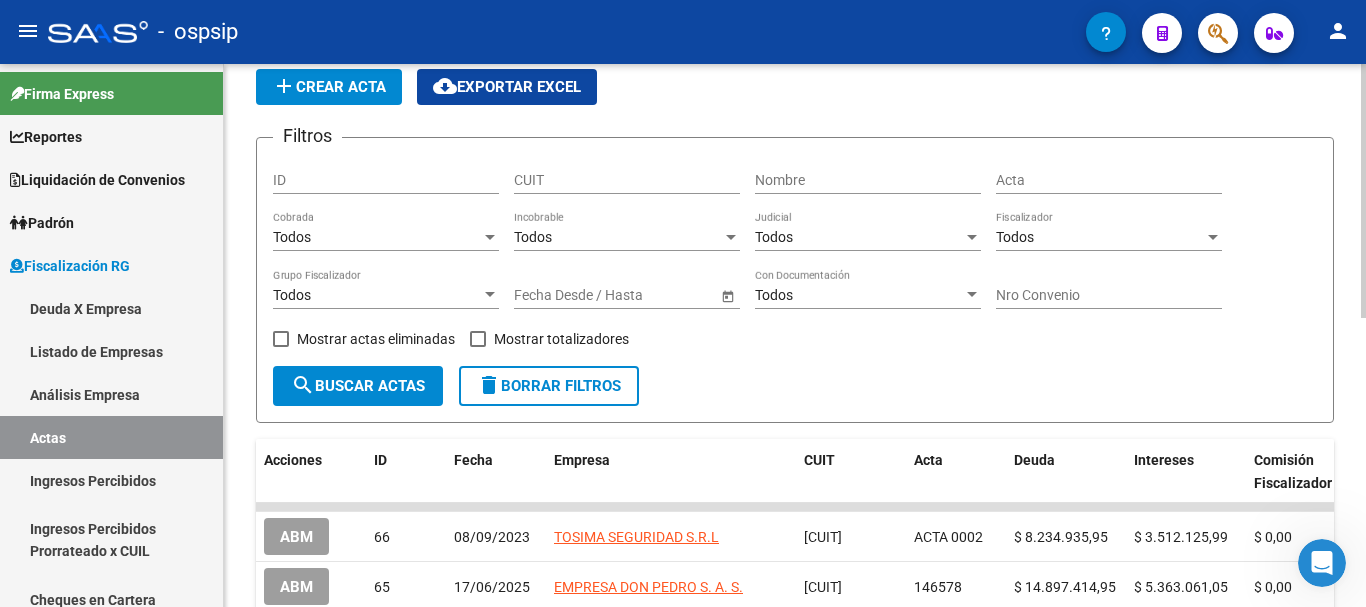 scroll, scrollTop: 0, scrollLeft: 0, axis: both 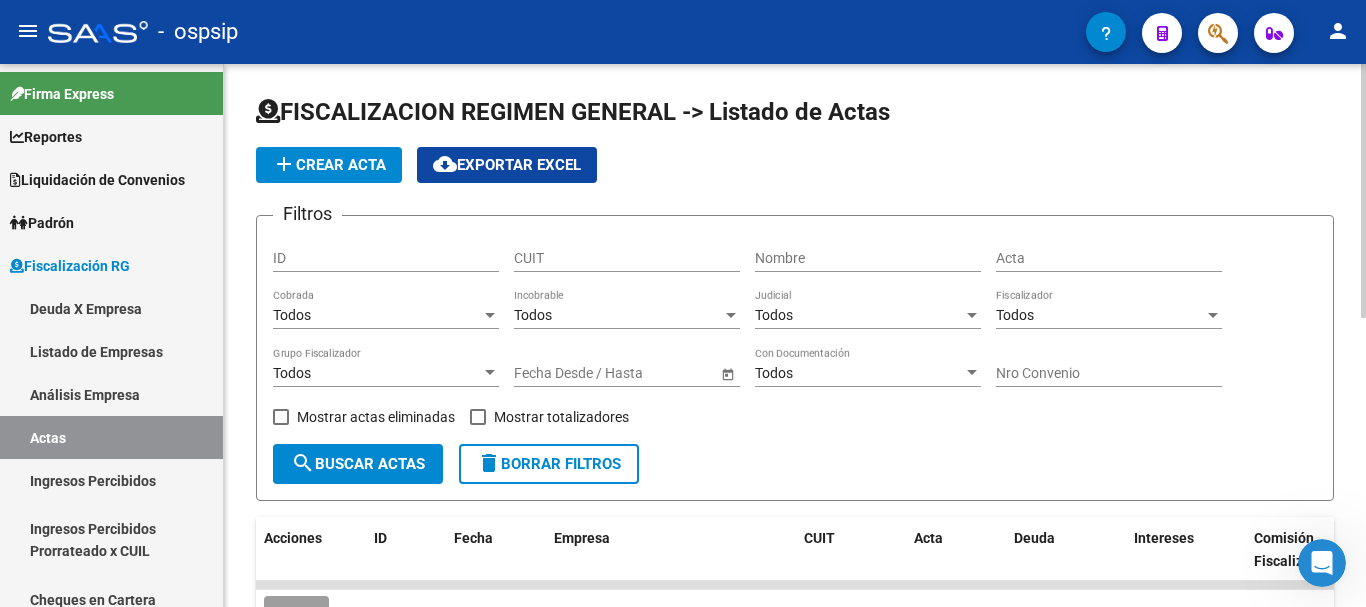 click on "Nombre" at bounding box center (868, 258) 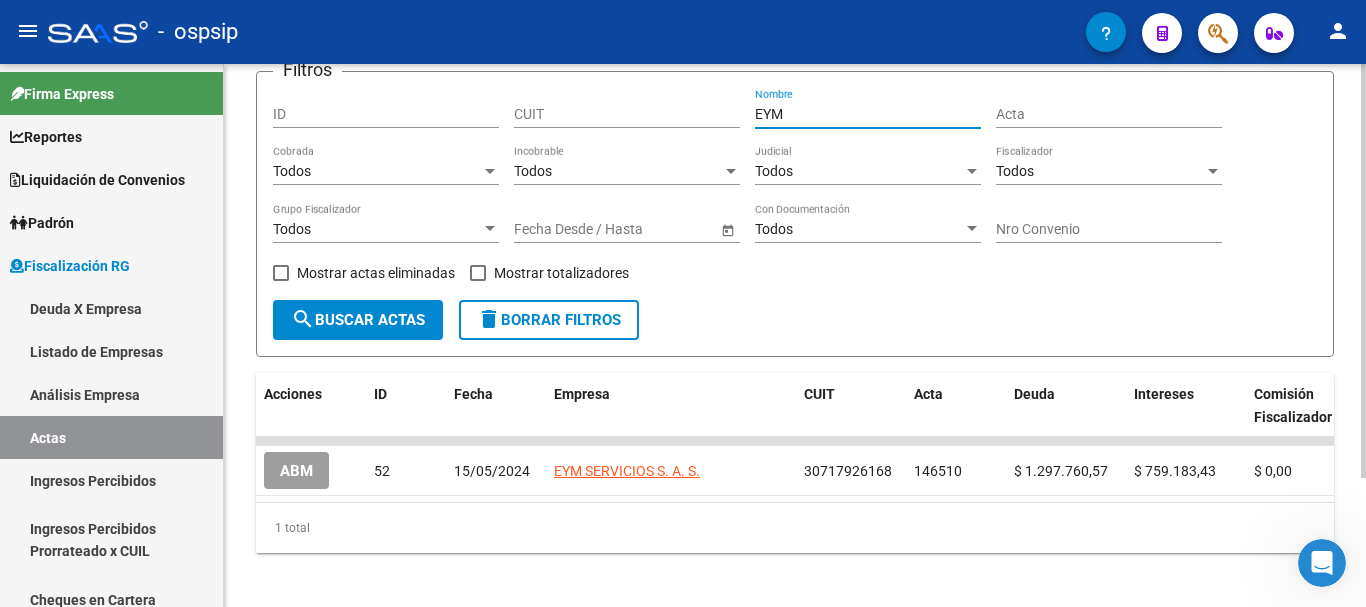 scroll, scrollTop: 170, scrollLeft: 0, axis: vertical 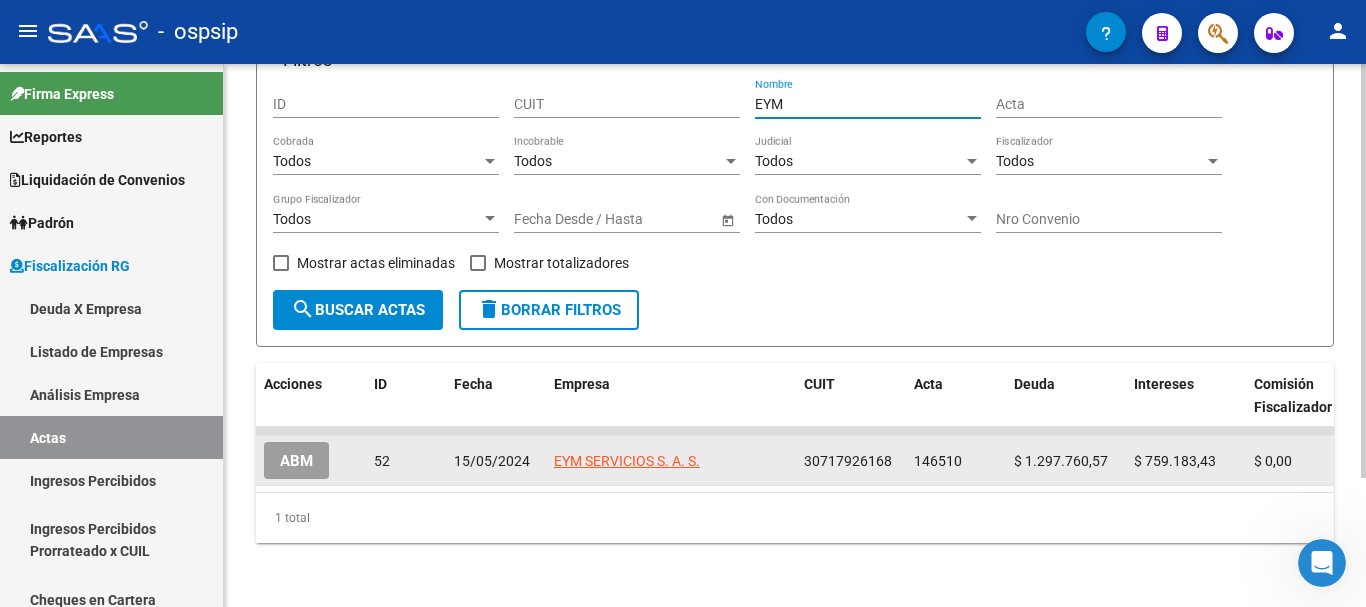 type on "EYM" 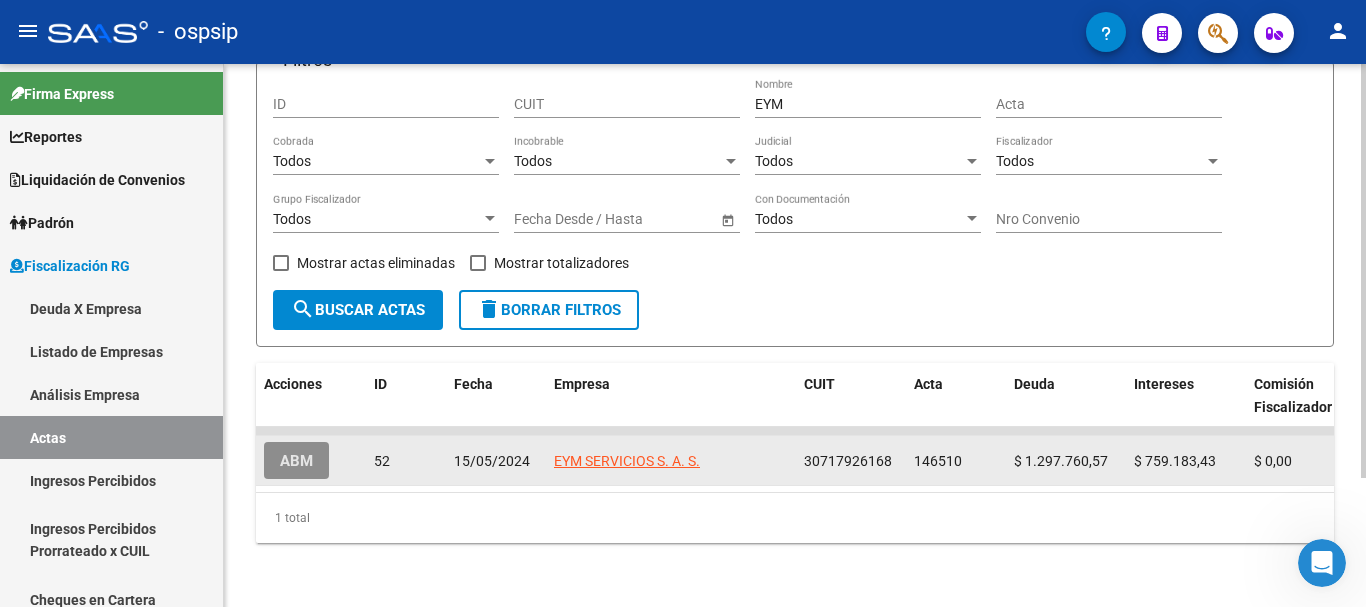 click on "ABM" 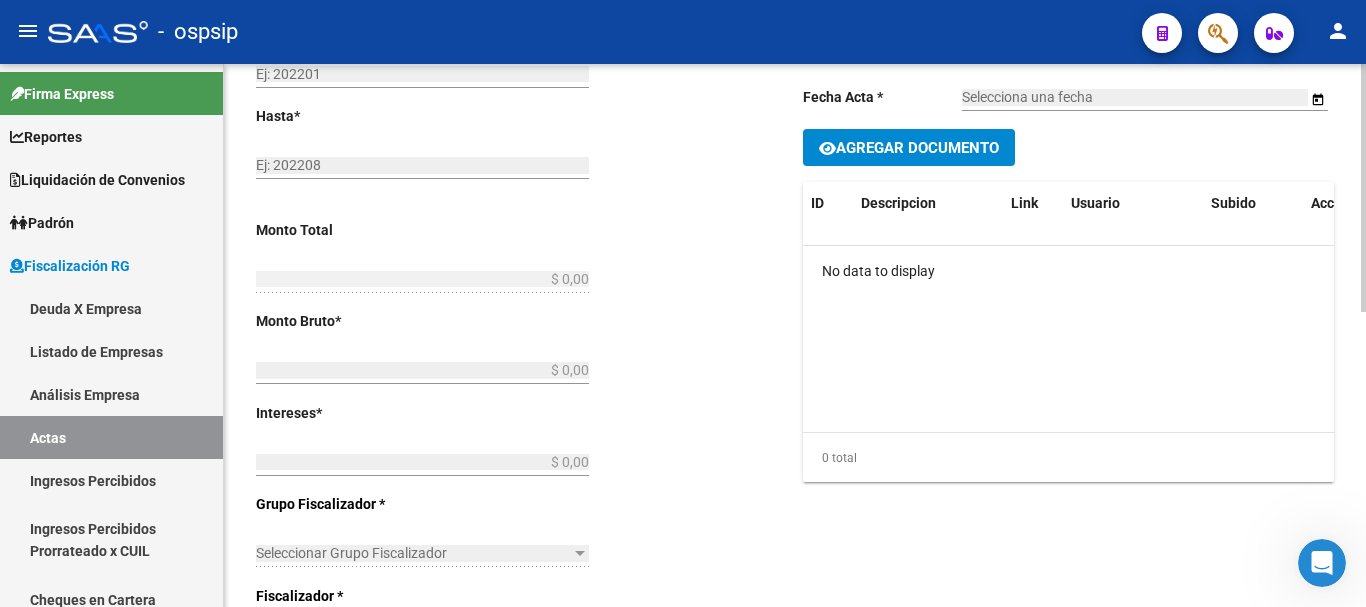 type on "202303" 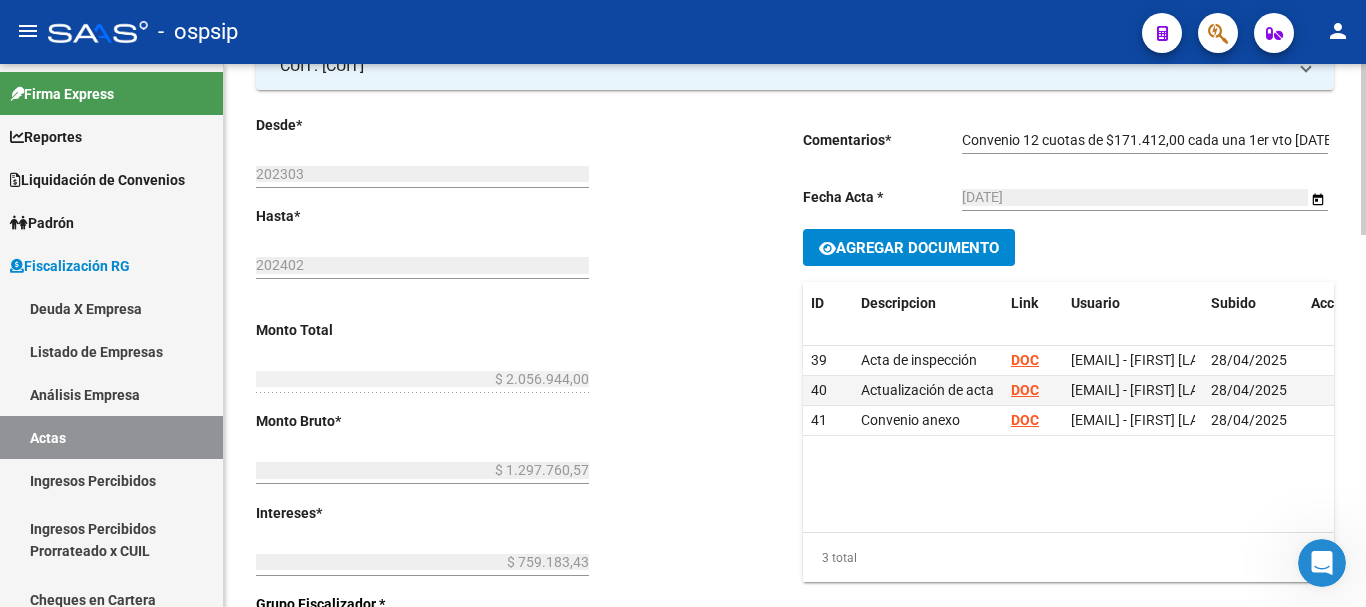 scroll, scrollTop: 0, scrollLeft: 0, axis: both 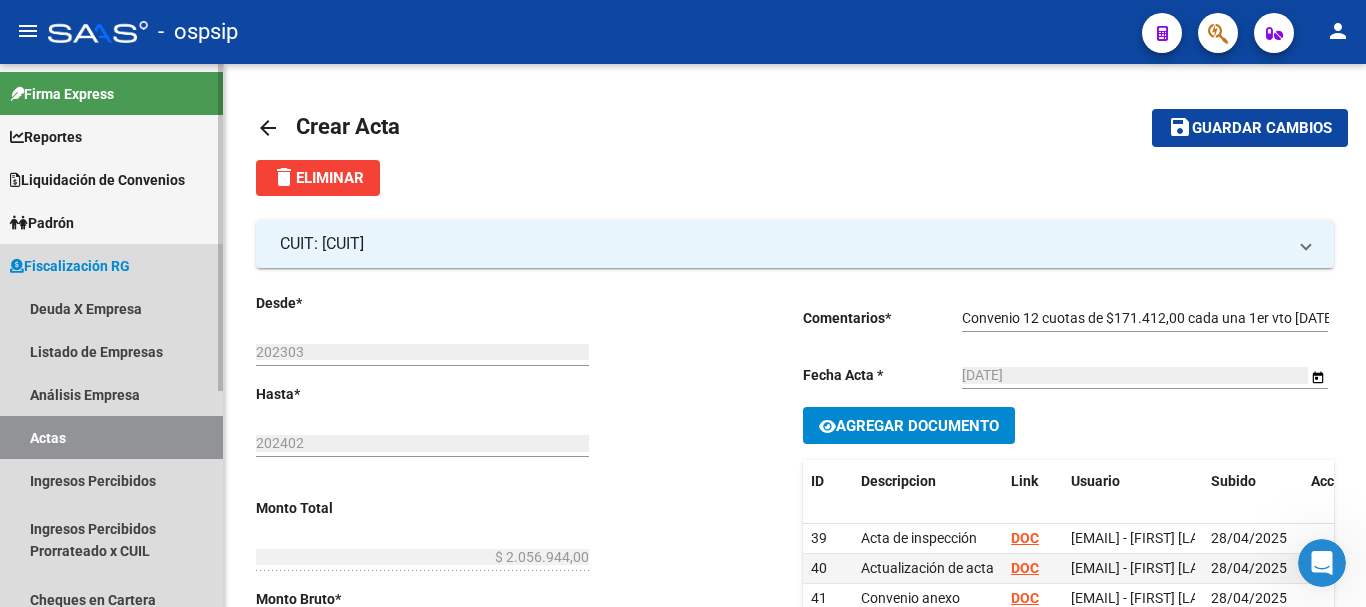 click on "Actas" at bounding box center (111, 437) 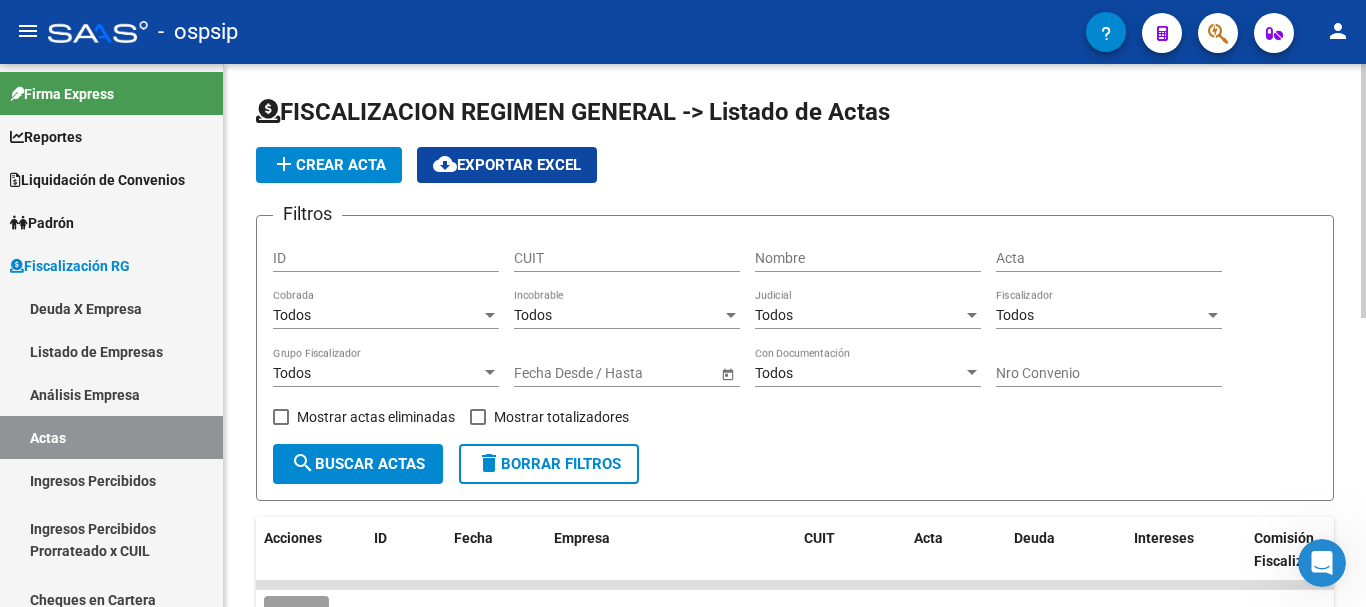 click on "Nombre" at bounding box center (868, 258) 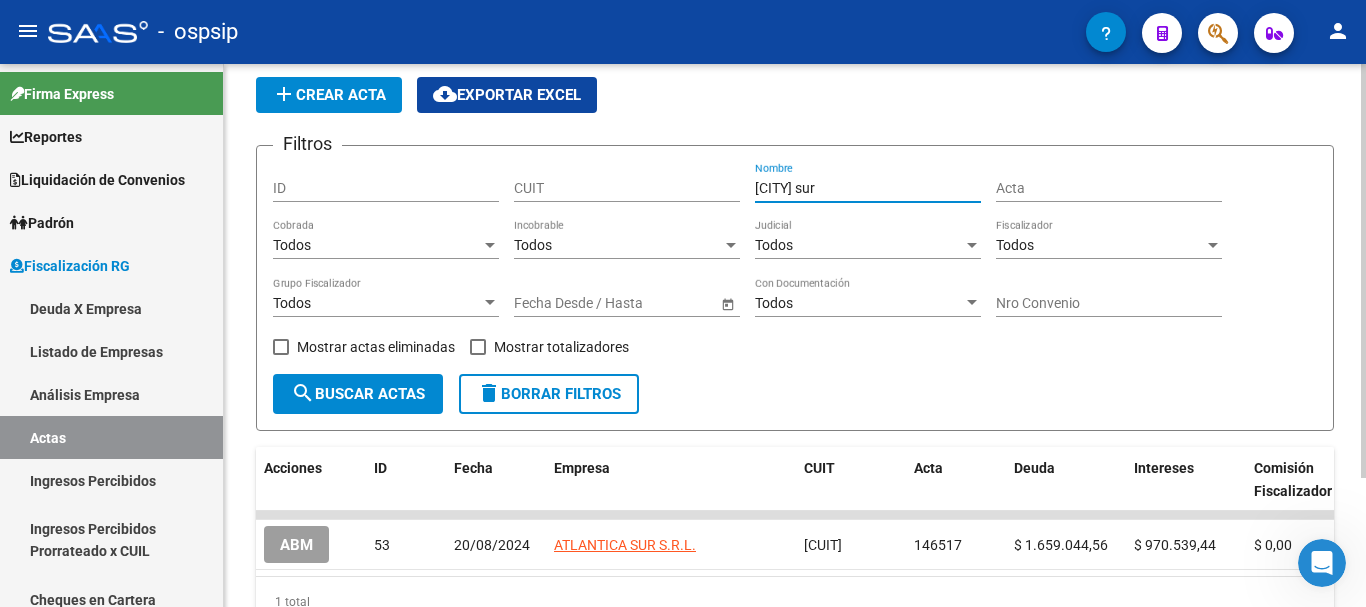 scroll, scrollTop: 170, scrollLeft: 0, axis: vertical 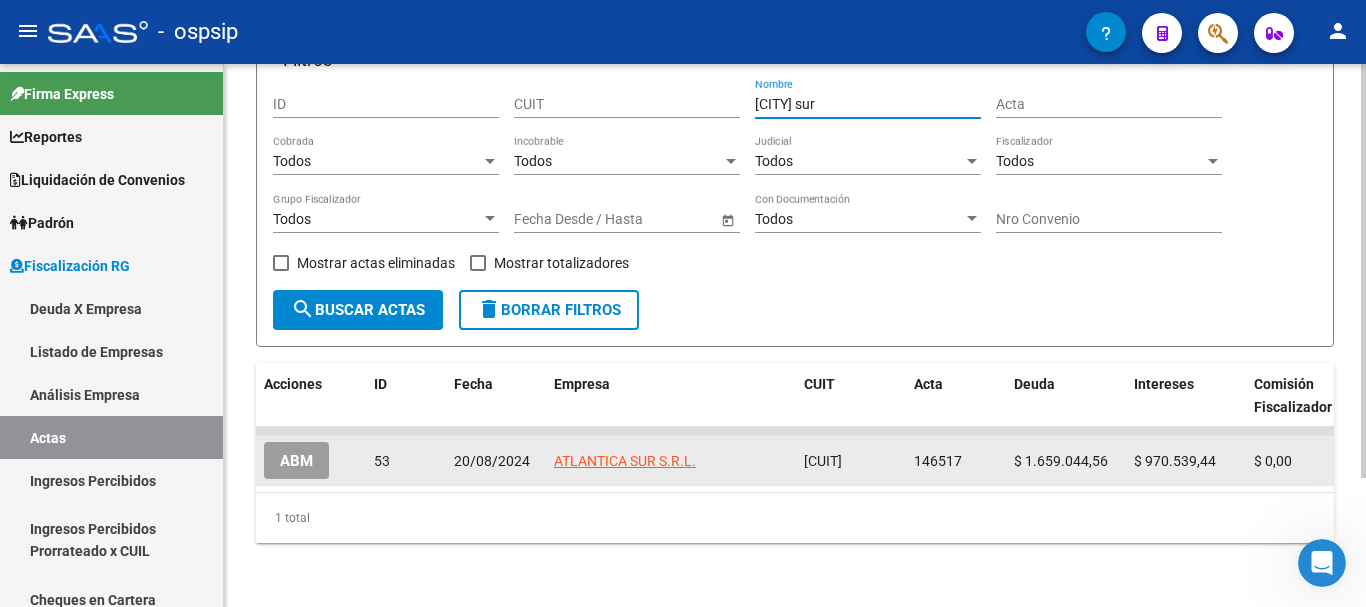 type on "[CITY] sur" 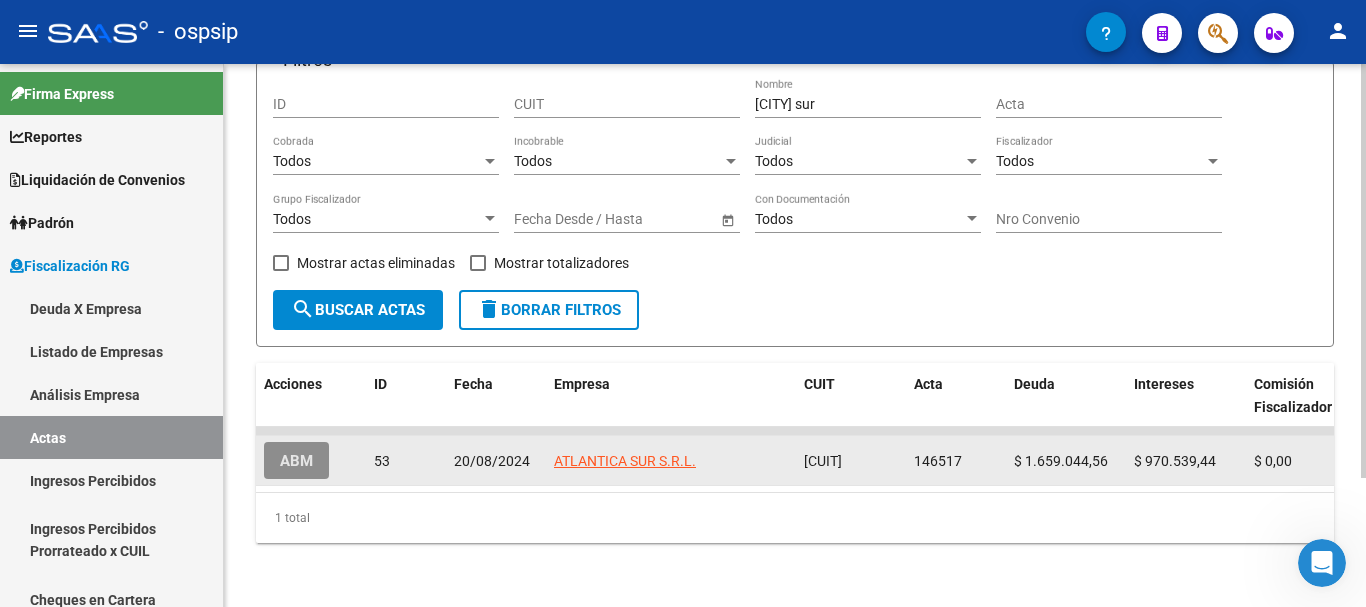 click on "ABM" 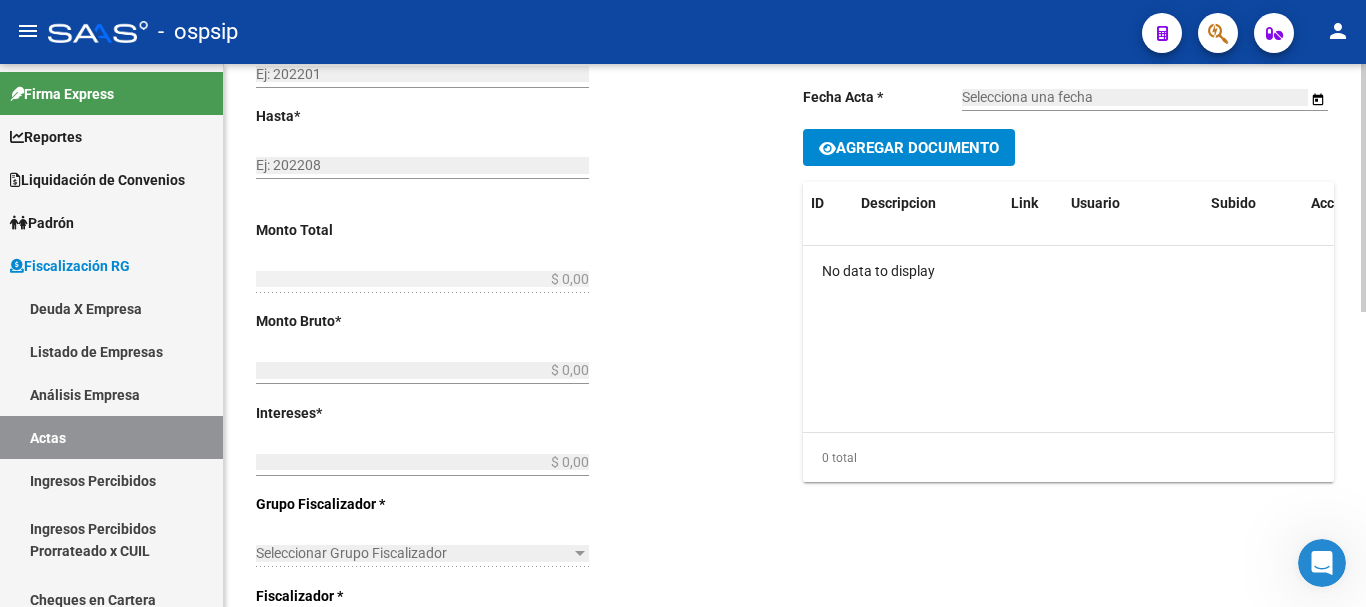 type on "202207" 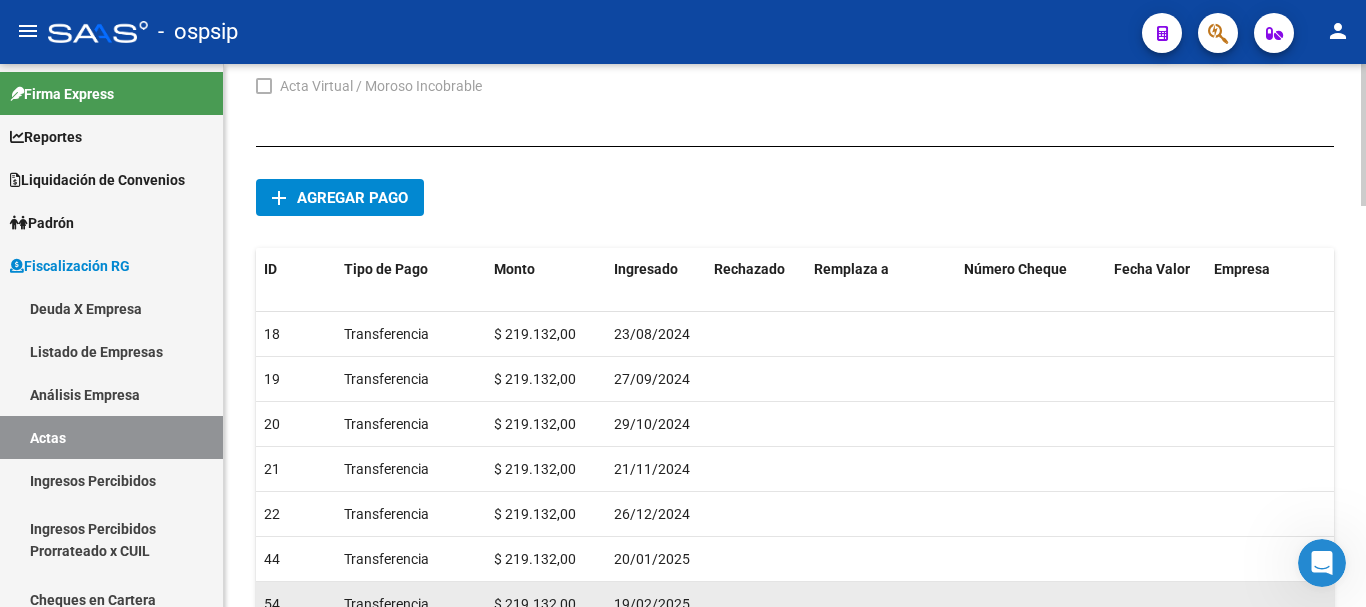 scroll, scrollTop: 1200, scrollLeft: 0, axis: vertical 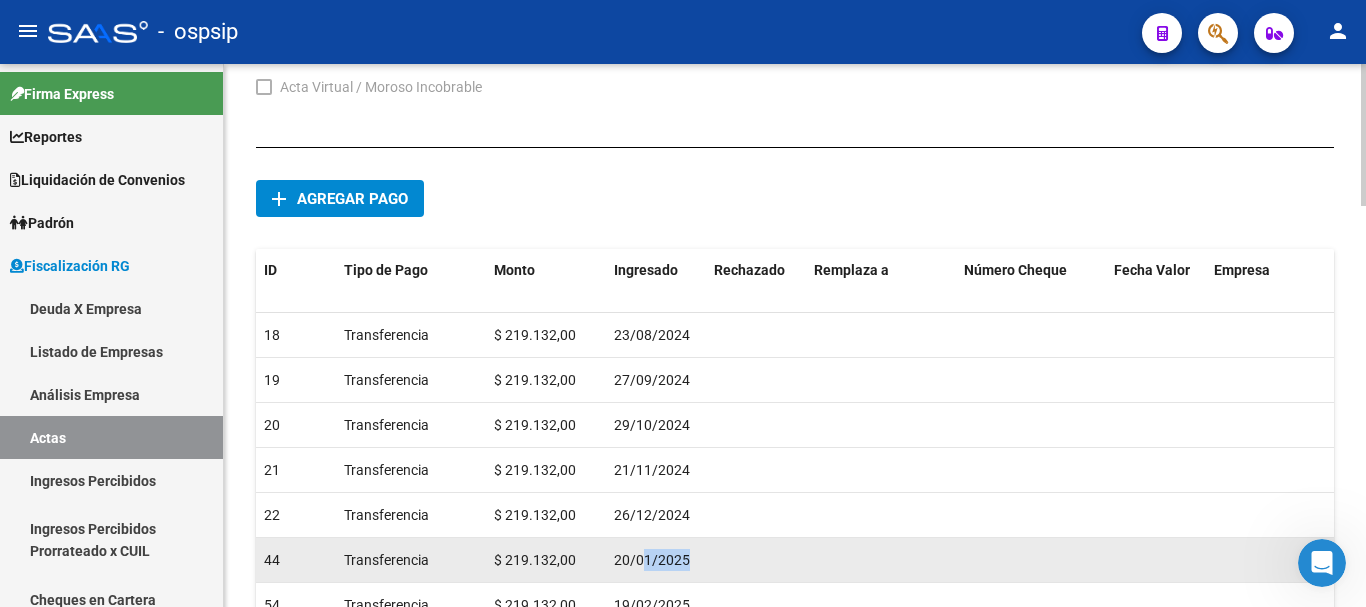 drag, startPoint x: 644, startPoint y: 558, endPoint x: 705, endPoint y: 569, distance: 61.983868 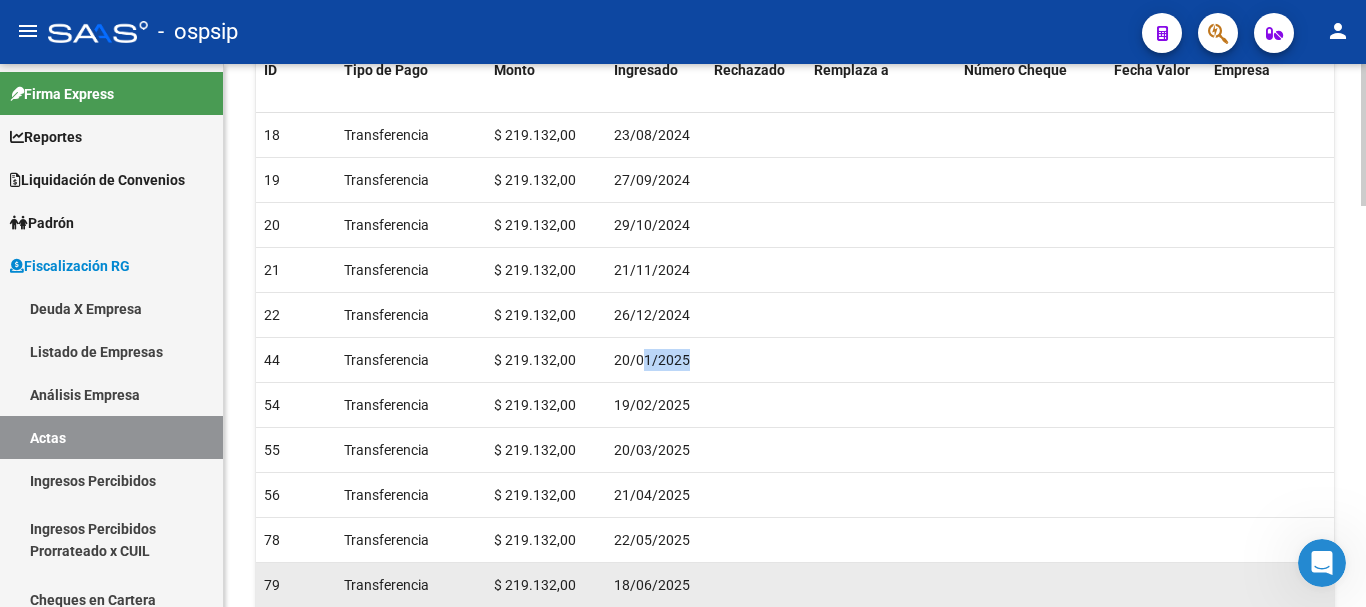 scroll, scrollTop: 1500, scrollLeft: 0, axis: vertical 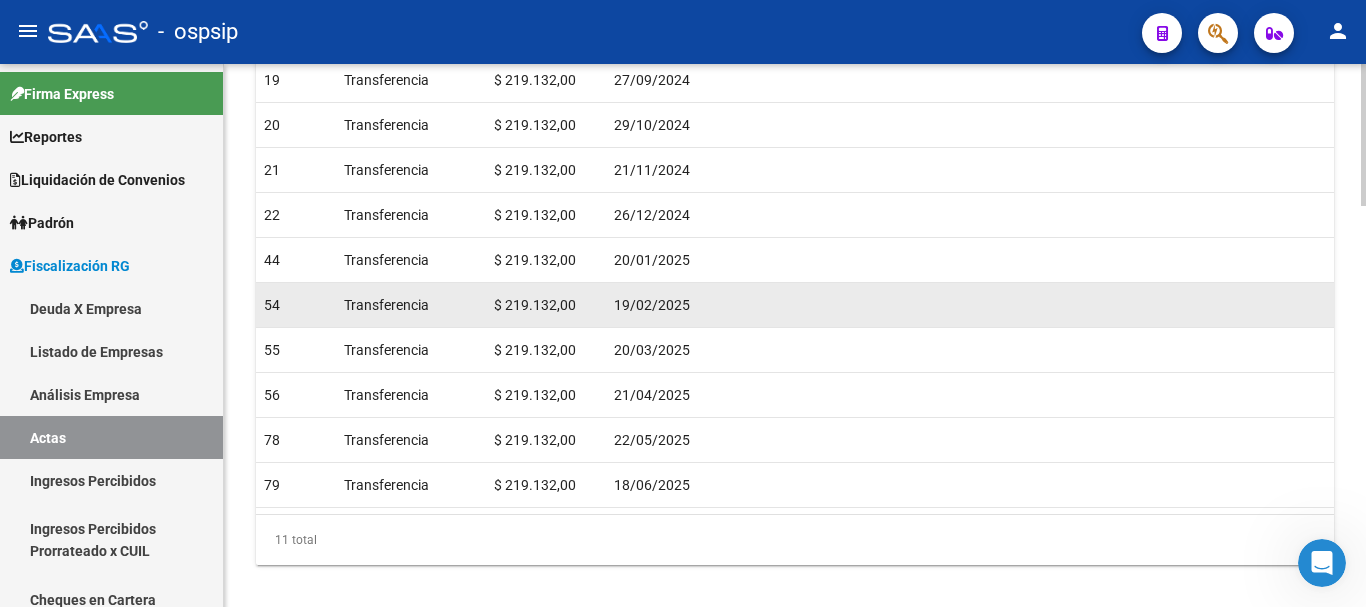click 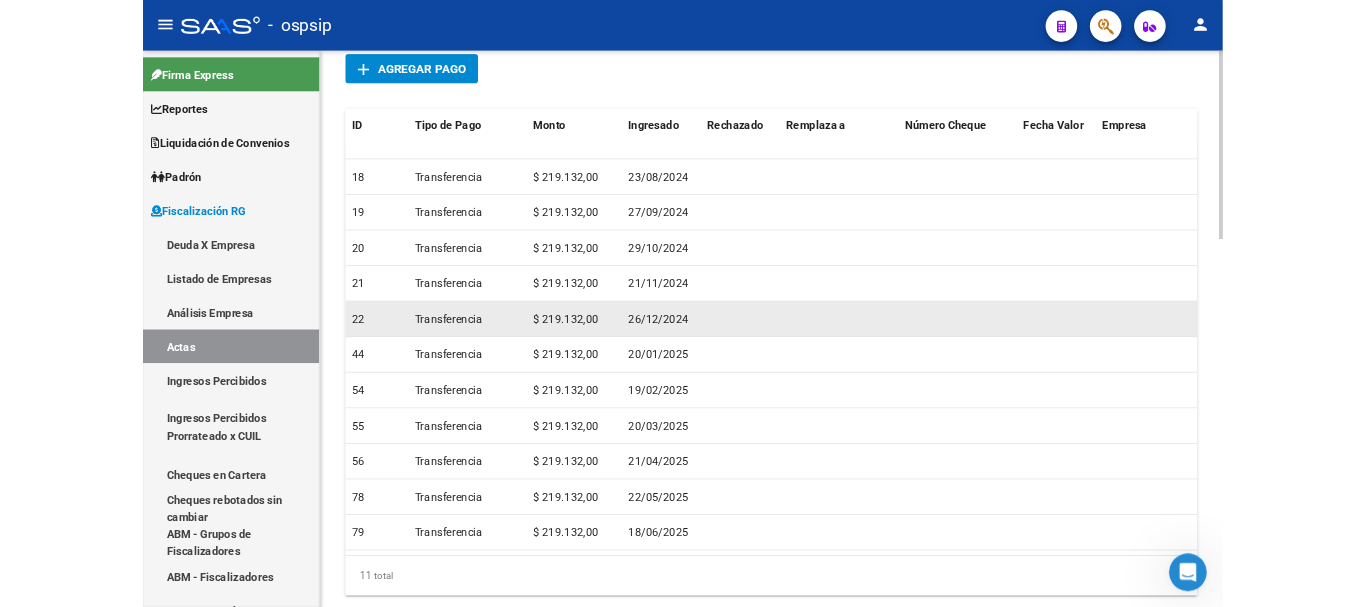 scroll, scrollTop: 1277, scrollLeft: 0, axis: vertical 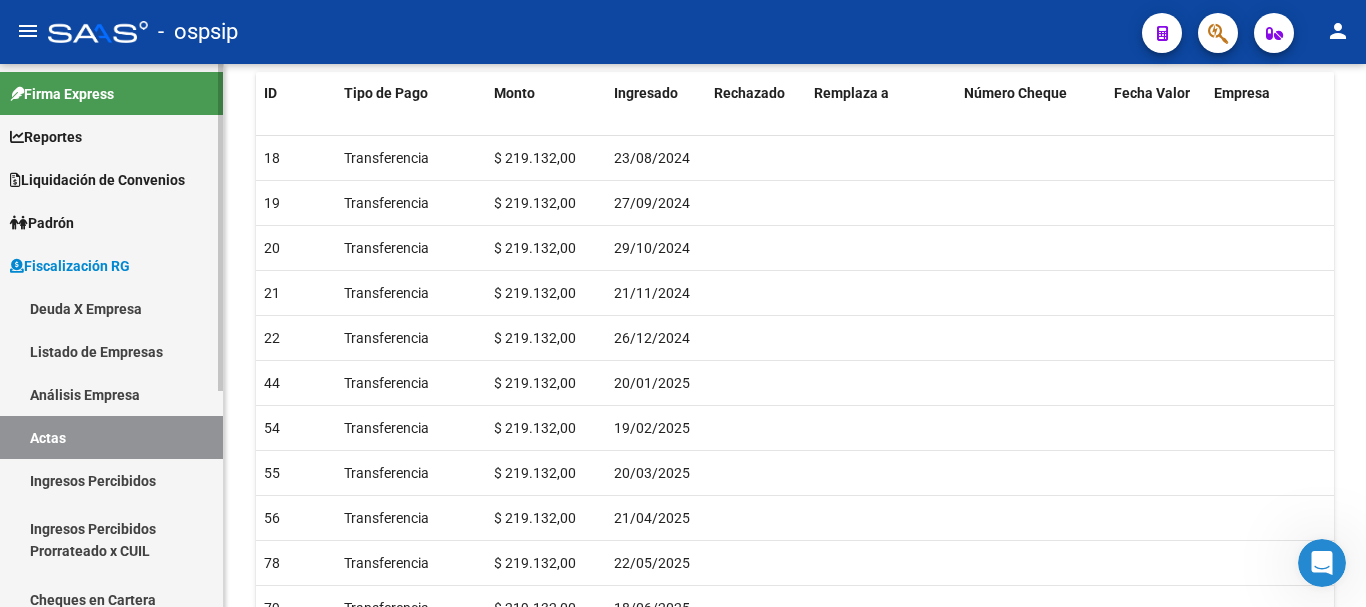 click on "Actas" at bounding box center [111, 437] 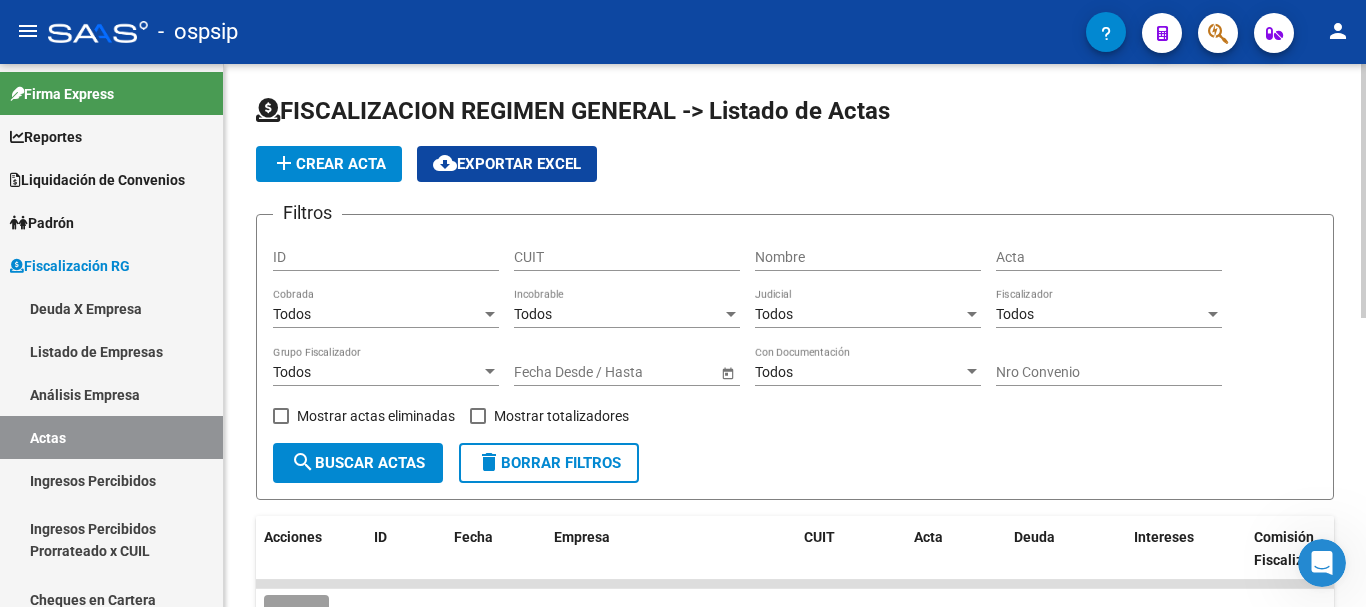 scroll, scrollTop: 0, scrollLeft: 0, axis: both 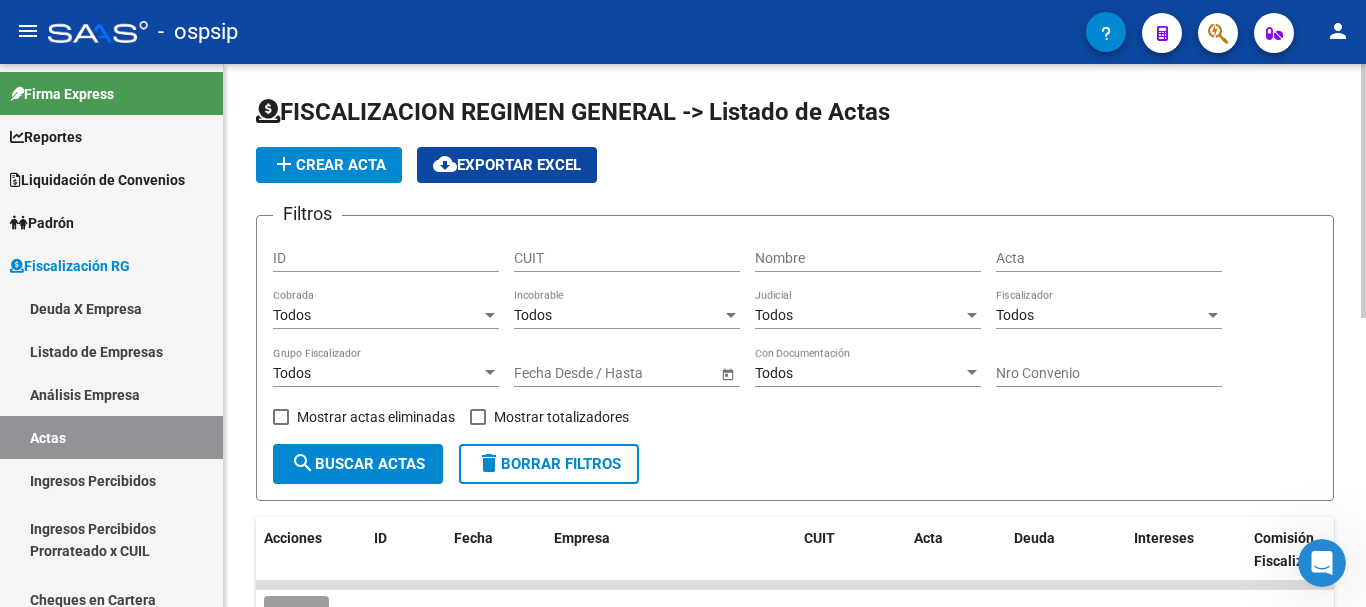 click on "Nombre" at bounding box center [868, 258] 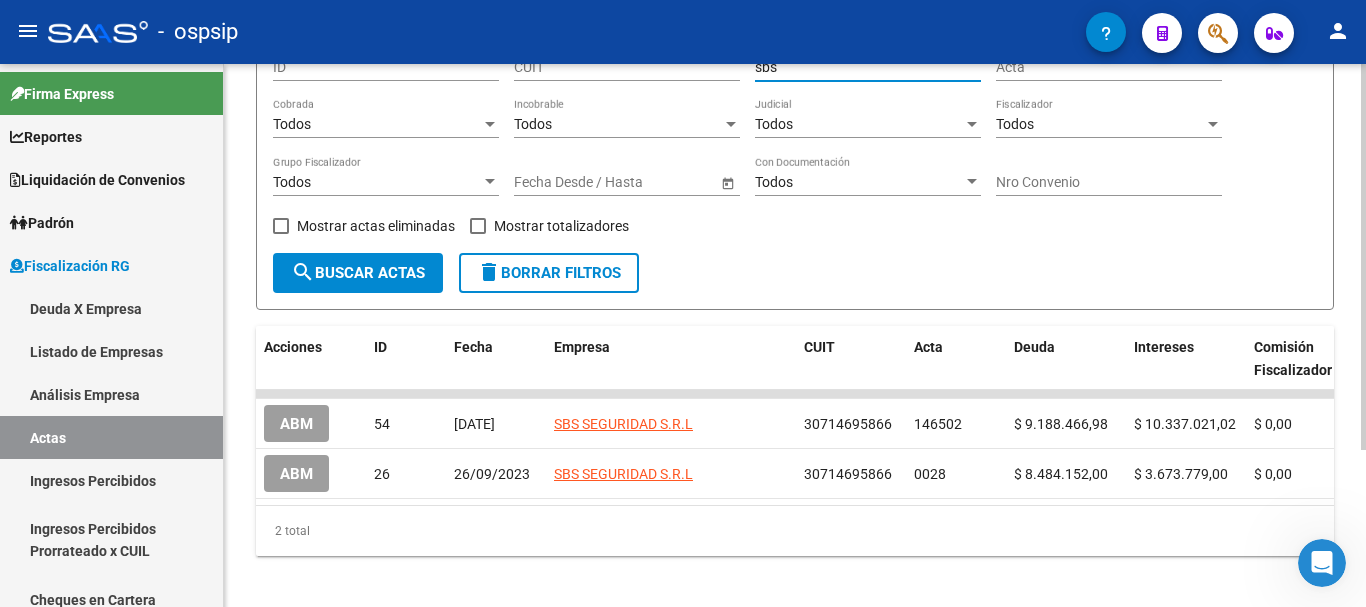 scroll, scrollTop: 200, scrollLeft: 0, axis: vertical 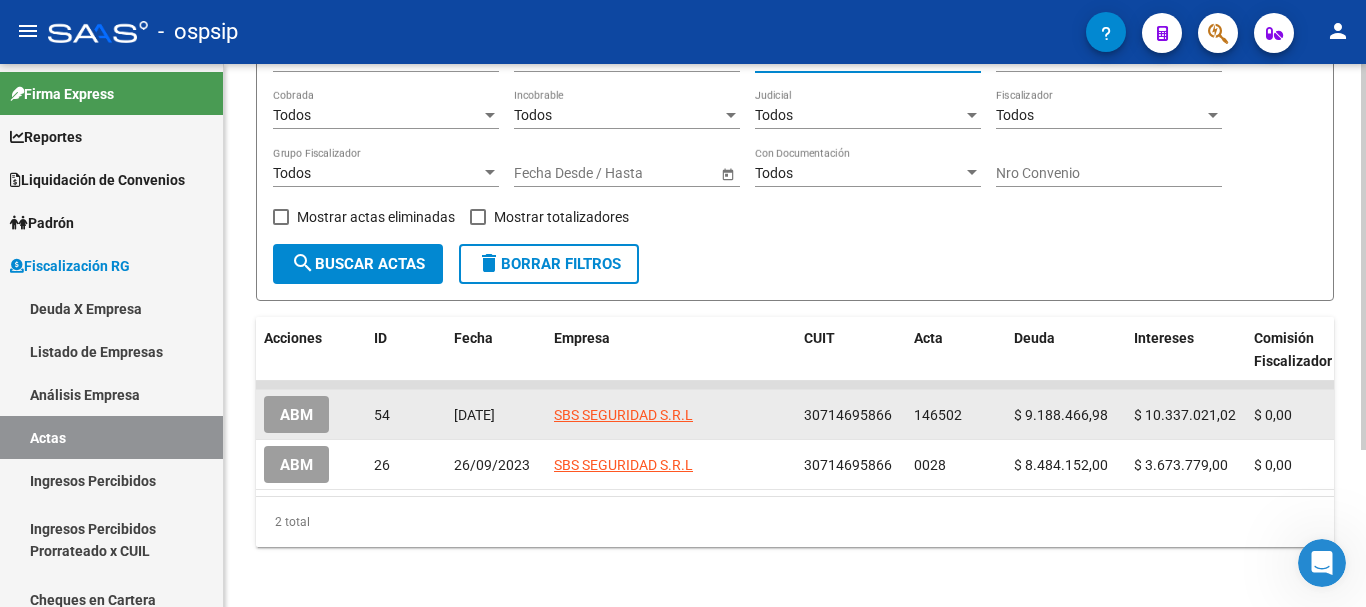 type on "sbs" 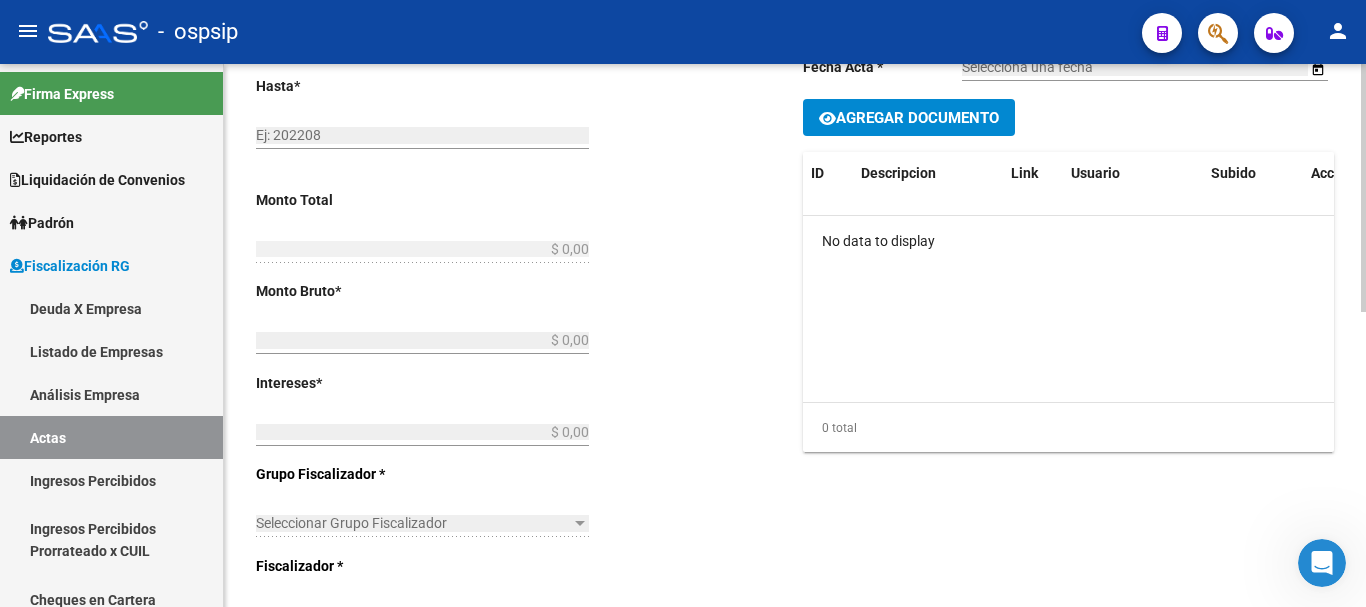 type on "202309" 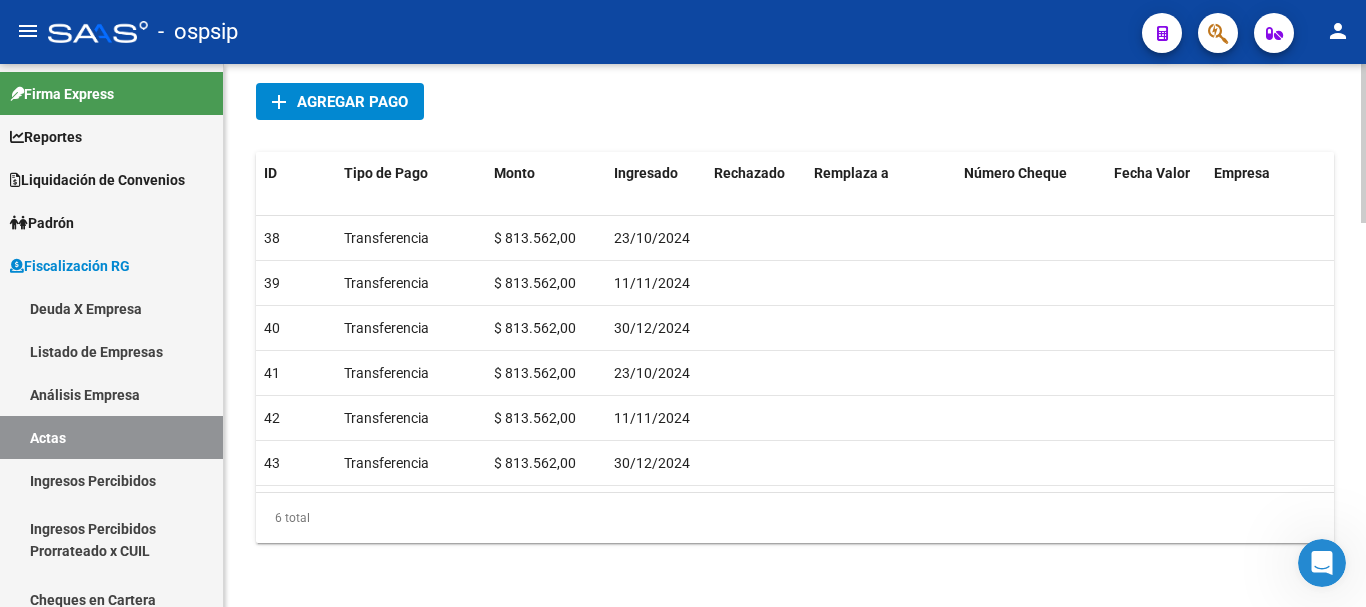 scroll, scrollTop: 1313, scrollLeft: 0, axis: vertical 